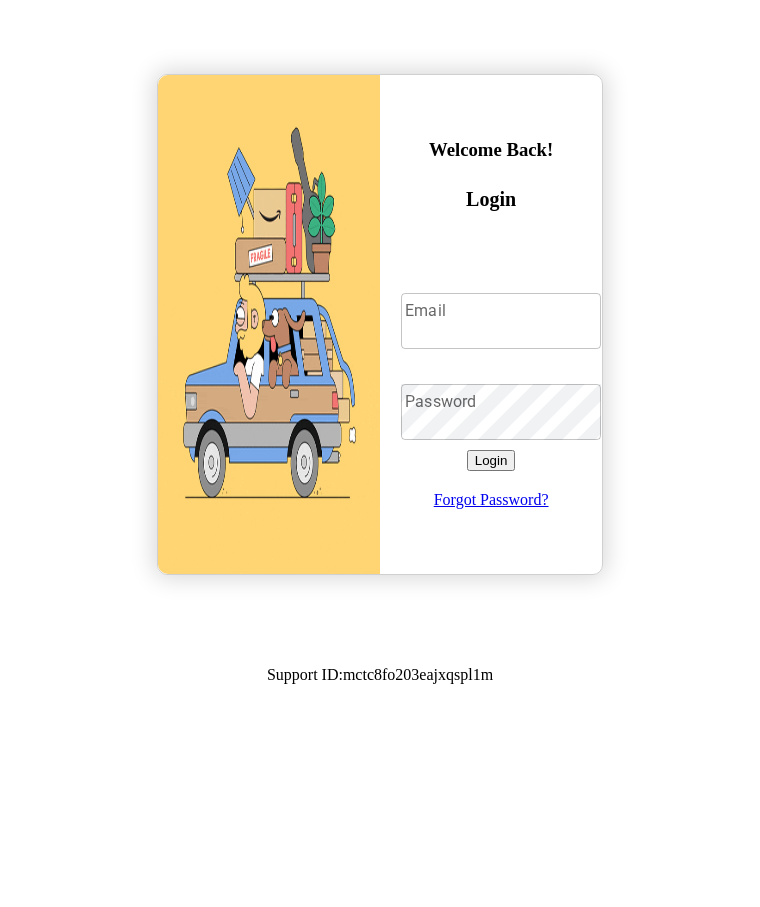 scroll, scrollTop: 0, scrollLeft: 0, axis: both 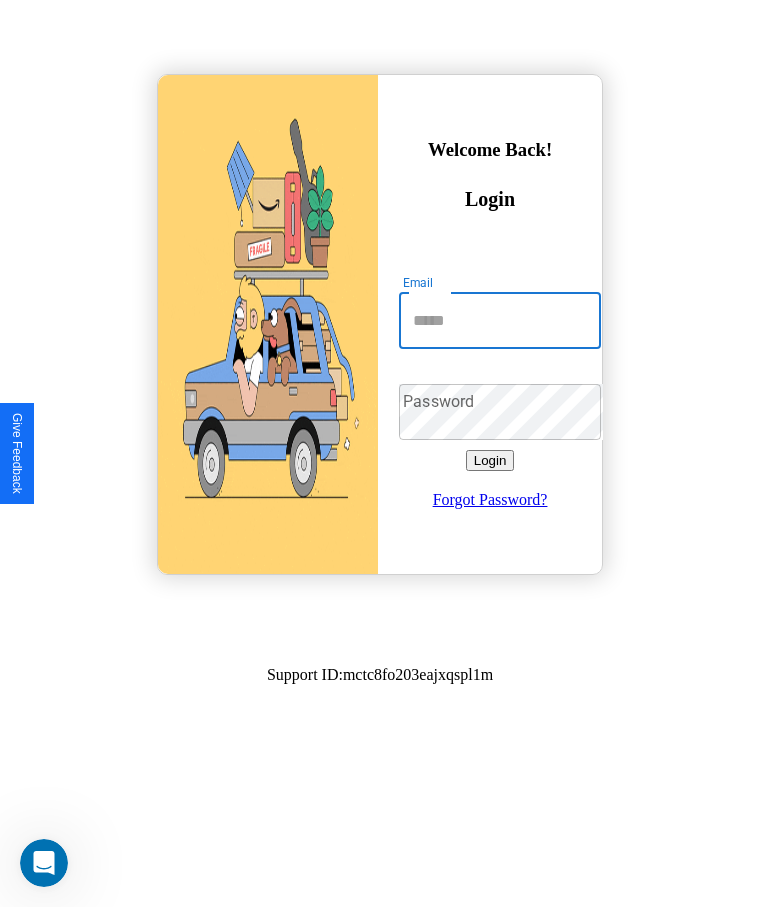 click on "Email" at bounding box center [500, 321] 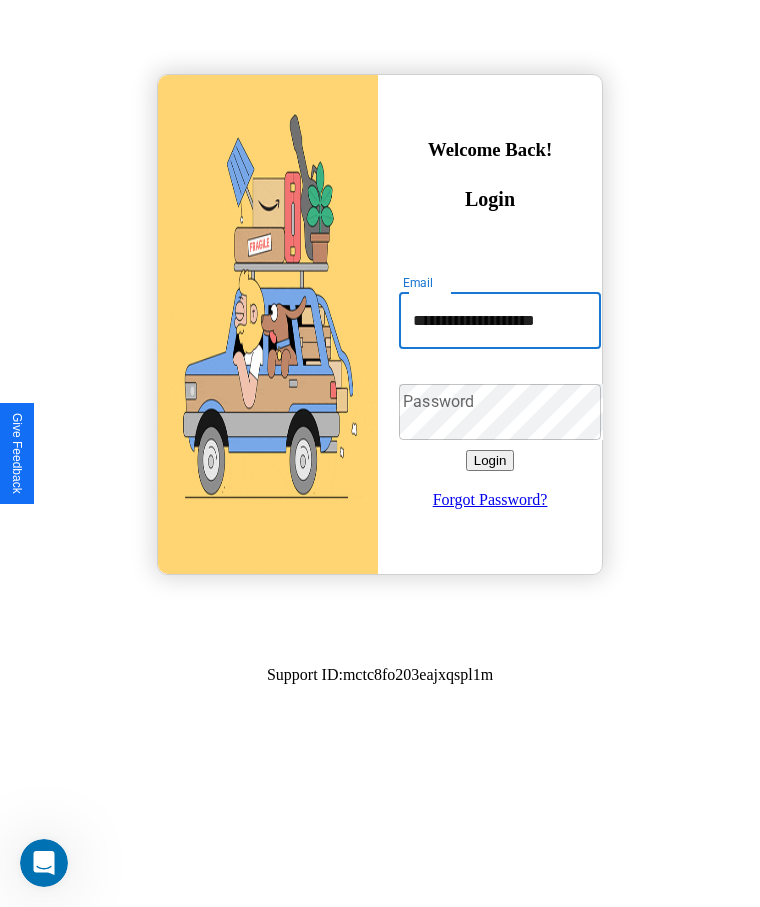 scroll, scrollTop: 0, scrollLeft: 1, axis: horizontal 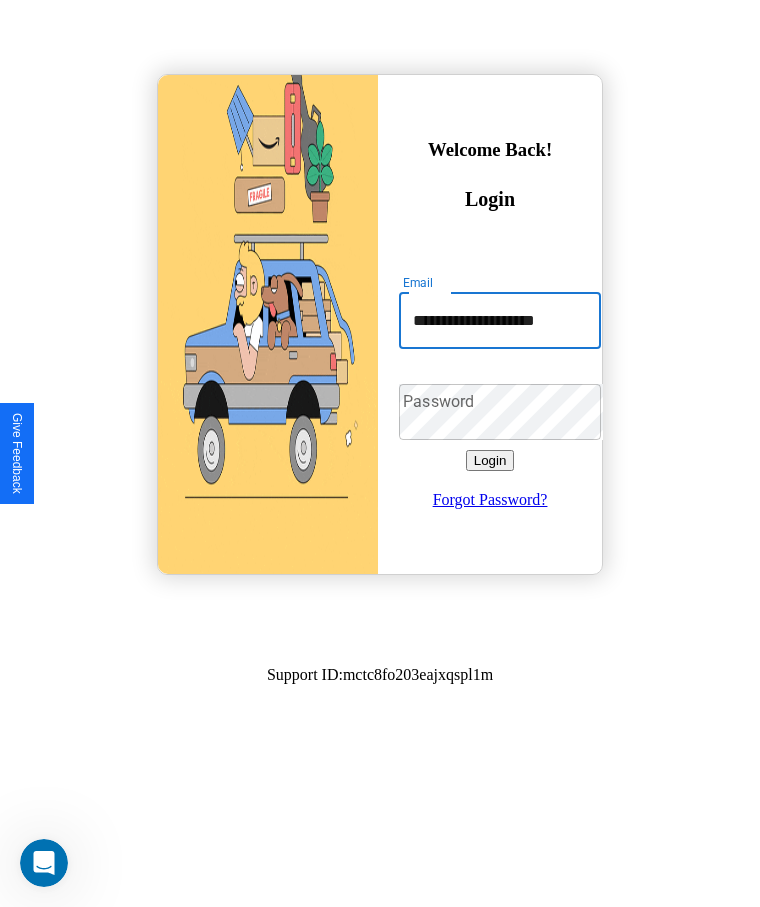 type on "**********" 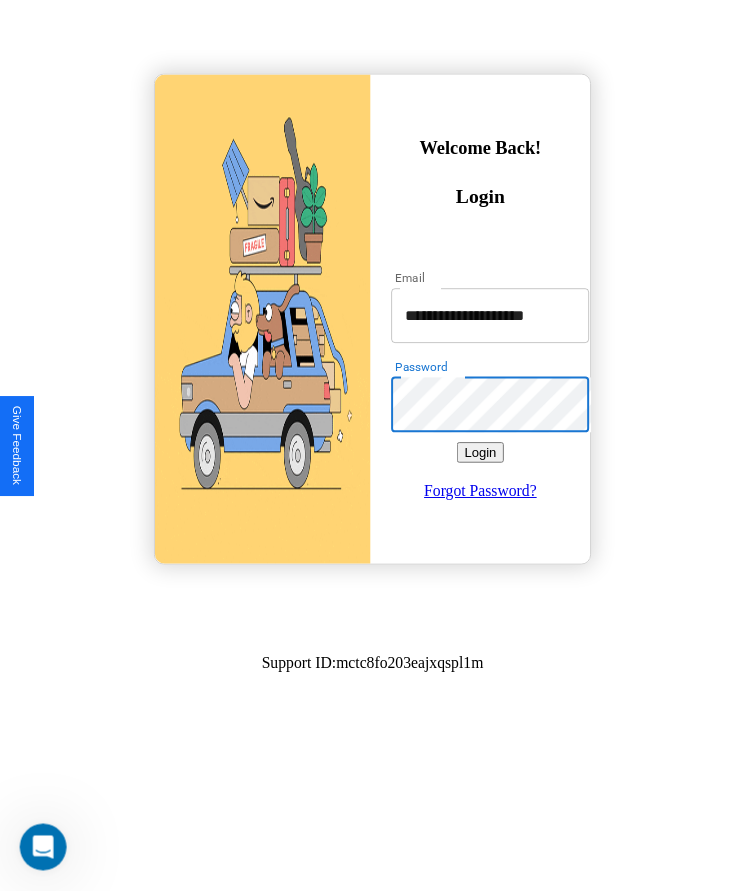 scroll, scrollTop: 0, scrollLeft: 0, axis: both 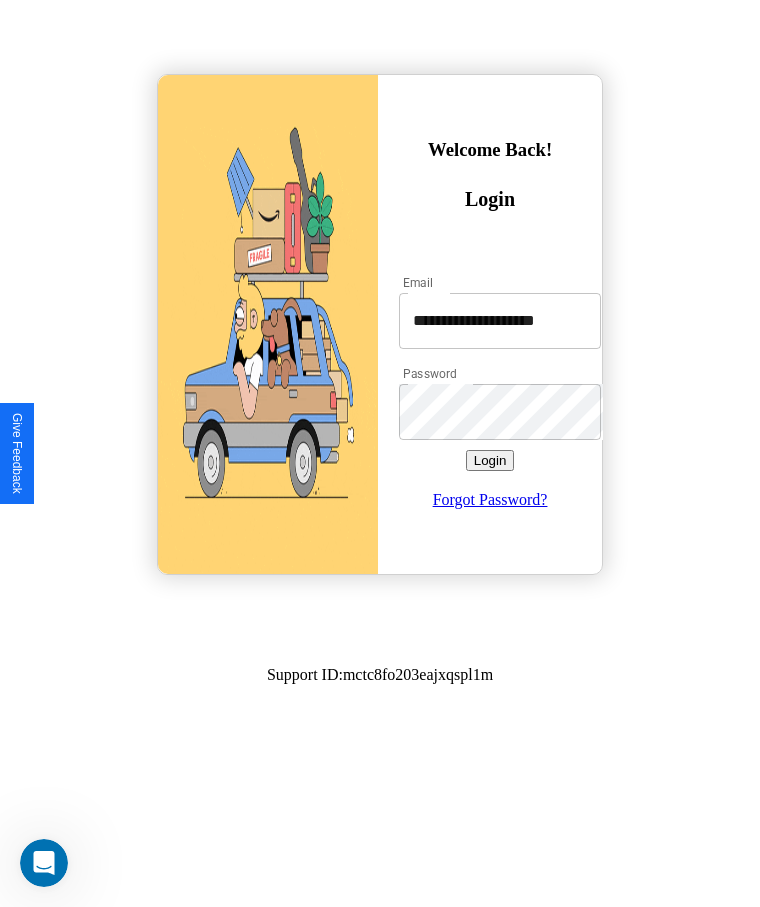 click on "Login" at bounding box center [490, 460] 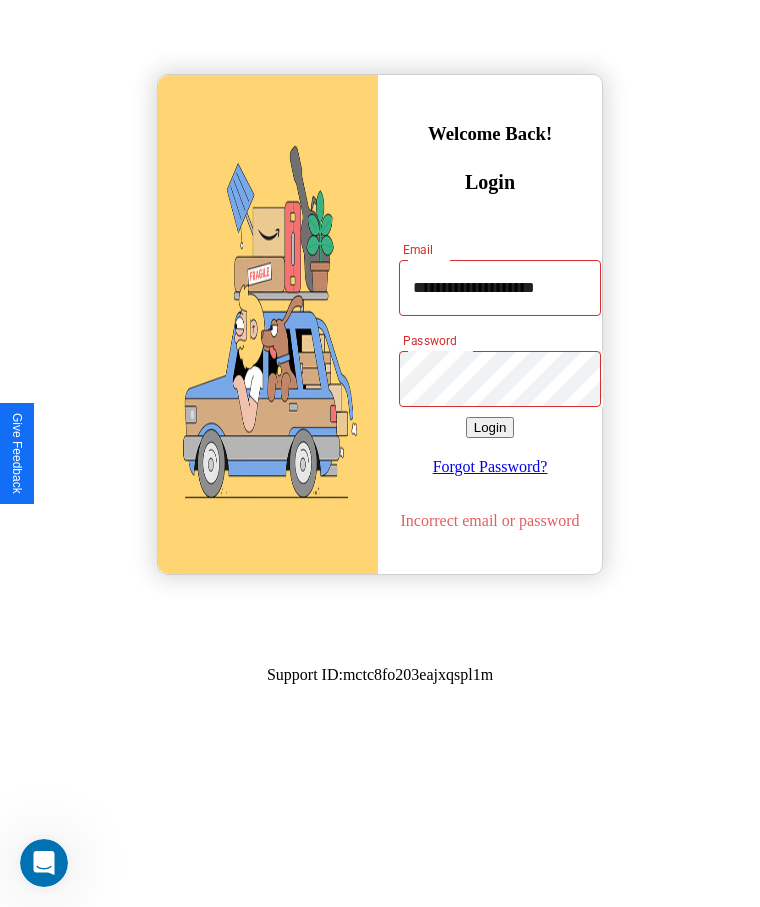 click on "Login" at bounding box center (490, 427) 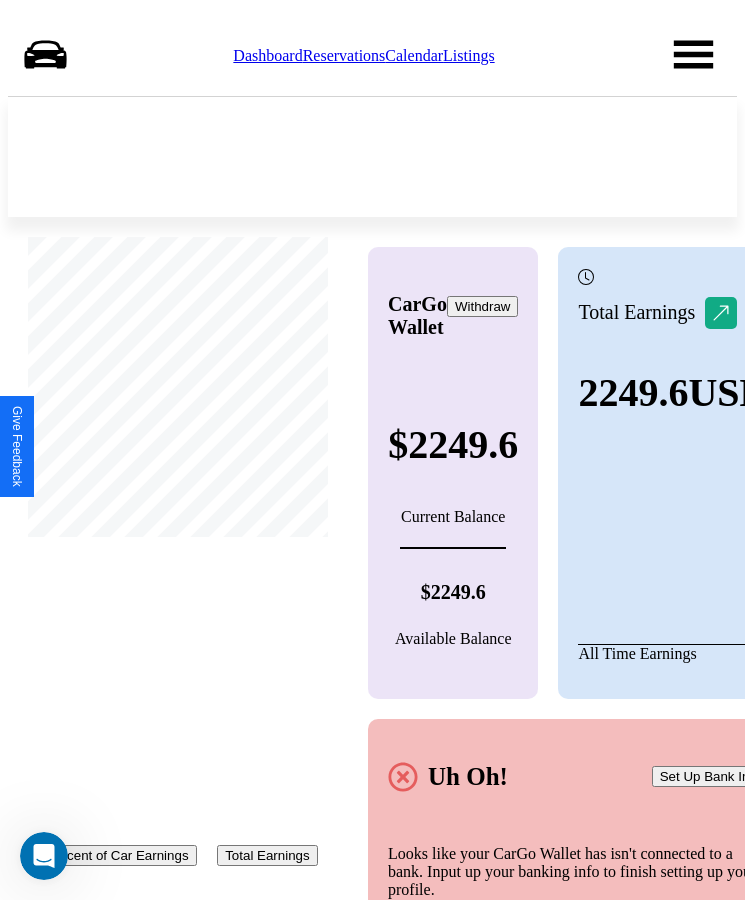 scroll, scrollTop: 0, scrollLeft: 0, axis: both 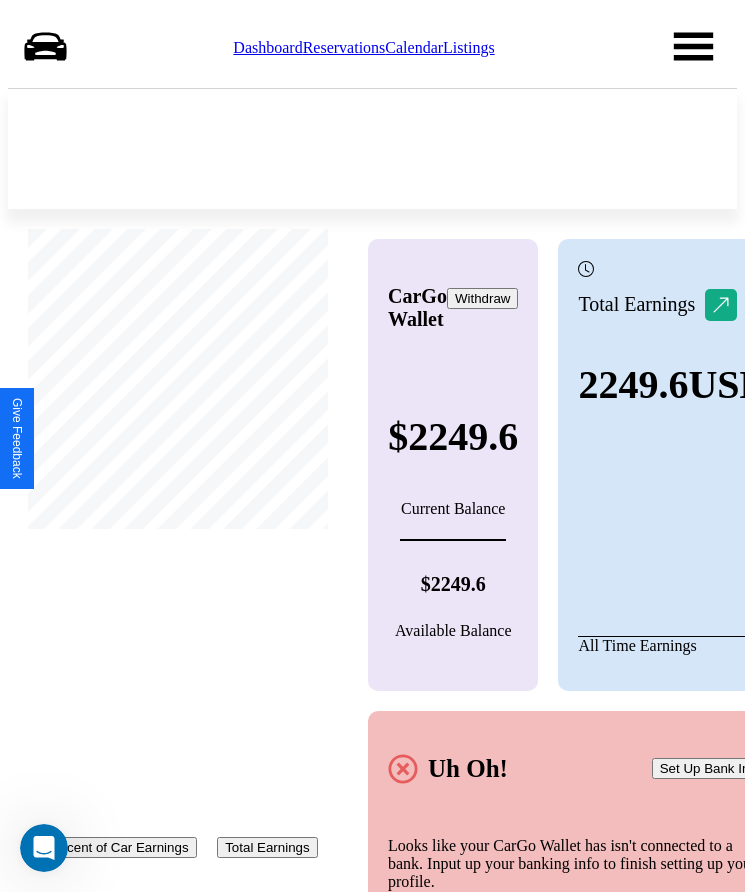 click on "Reservations" at bounding box center [344, 47] 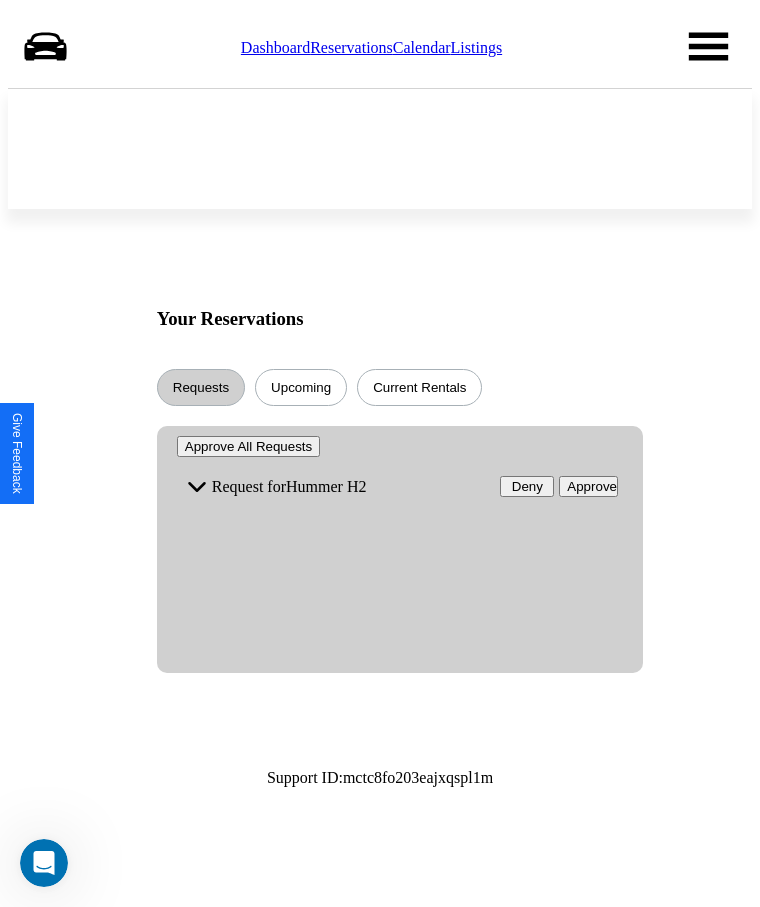 click on "Approve" at bounding box center (588, 486) 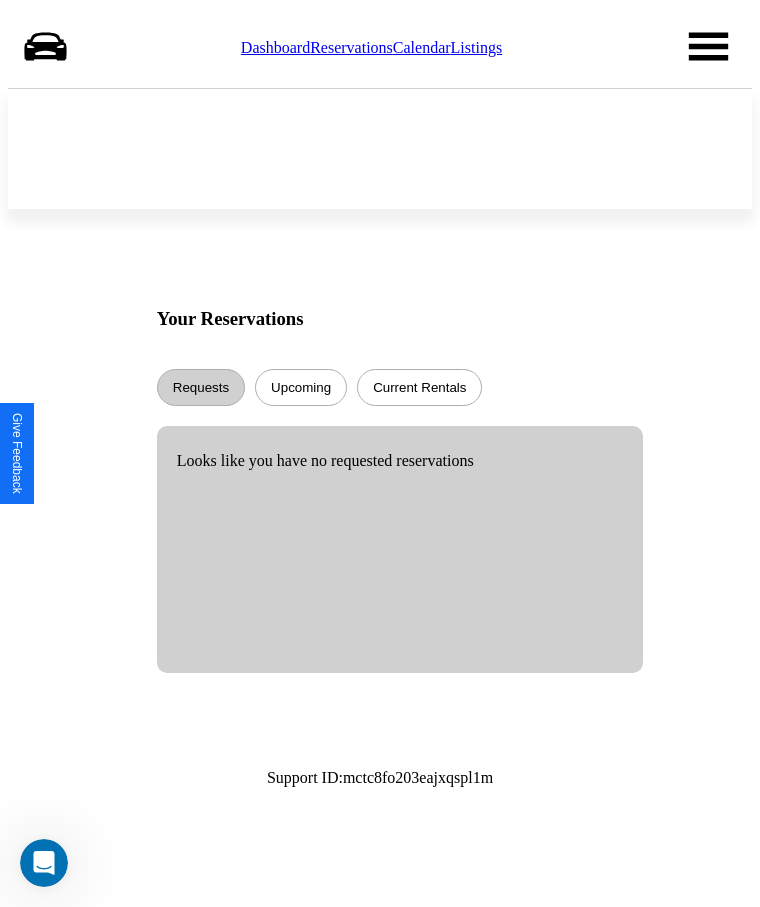 click on "Calendar" at bounding box center (422, 47) 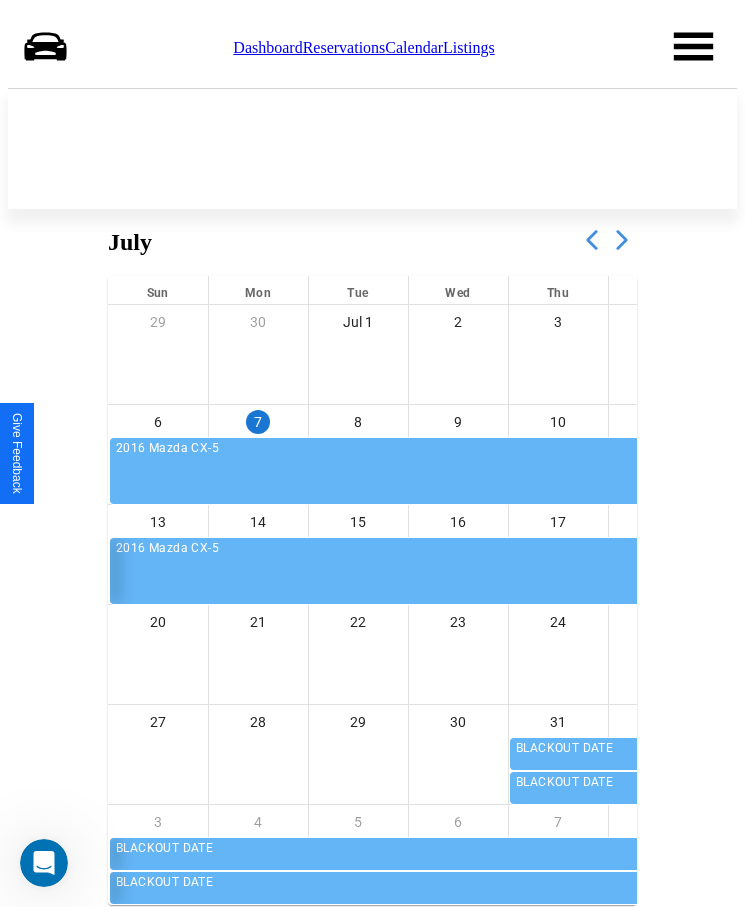 click at bounding box center [622, 240] 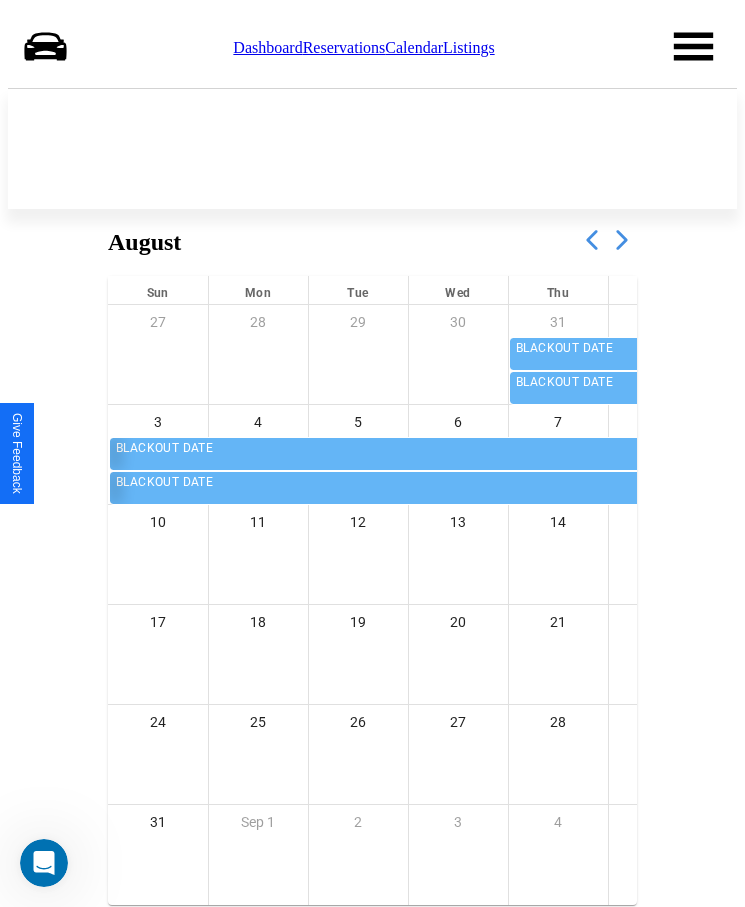 click at bounding box center (622, 240) 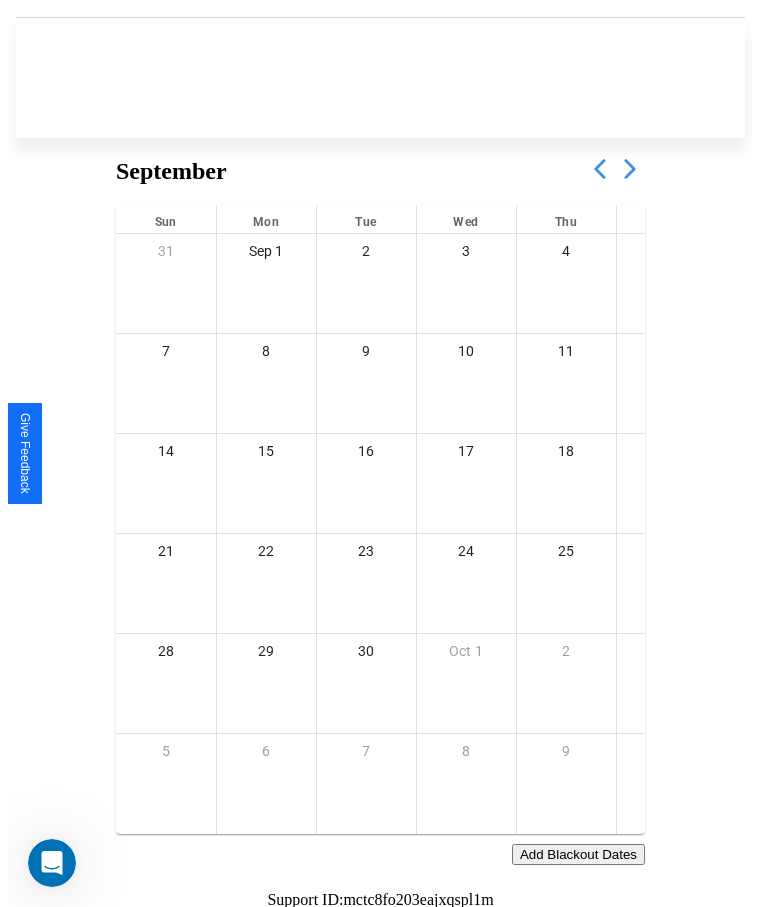 scroll, scrollTop: 77, scrollLeft: 0, axis: vertical 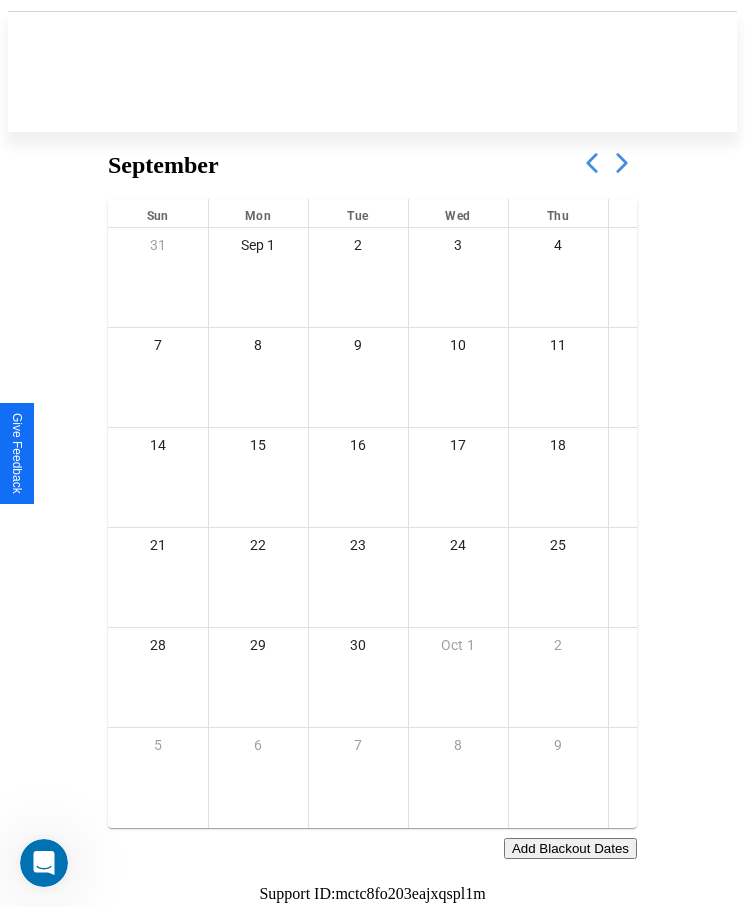 click on "Add Blackout Dates" at bounding box center [570, 848] 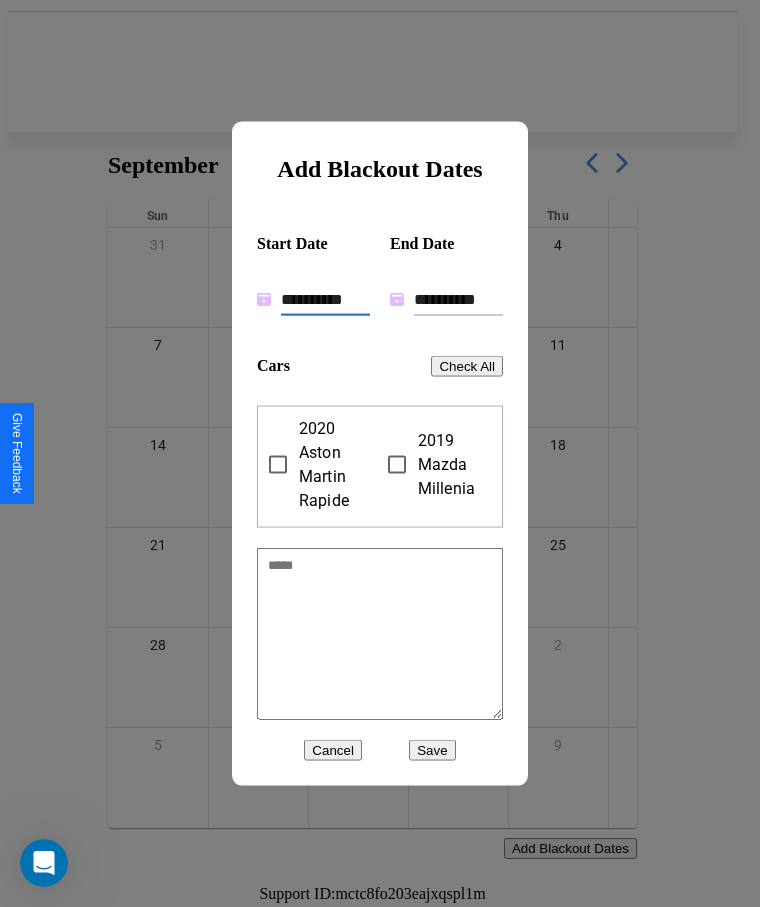 click on "**********" at bounding box center [325, 299] 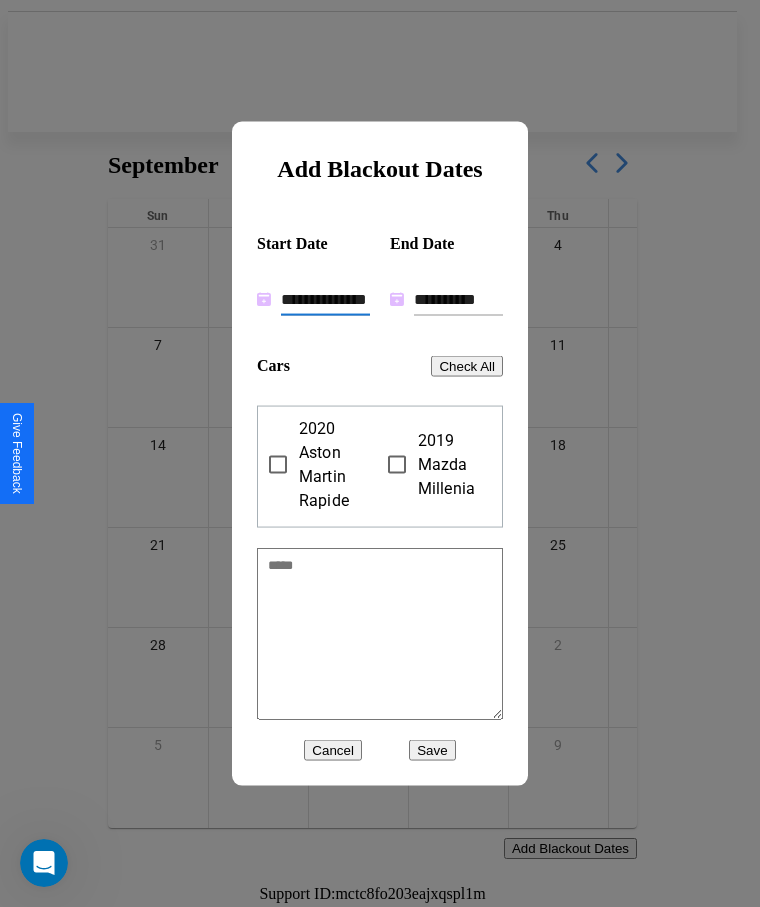 type on "**********" 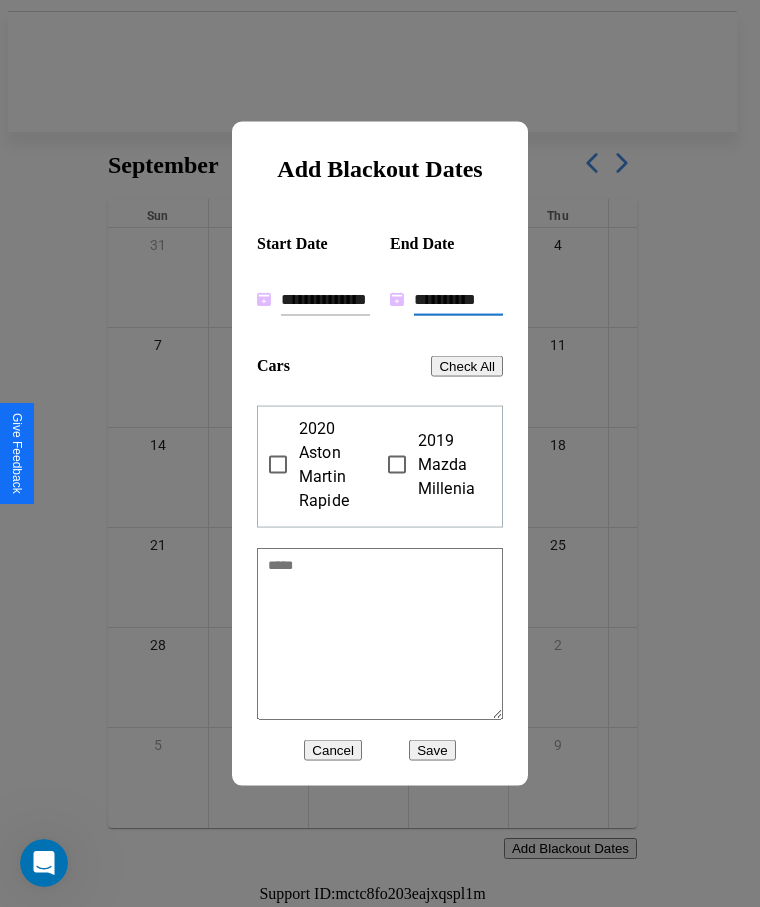 click on "**********" at bounding box center [458, 299] 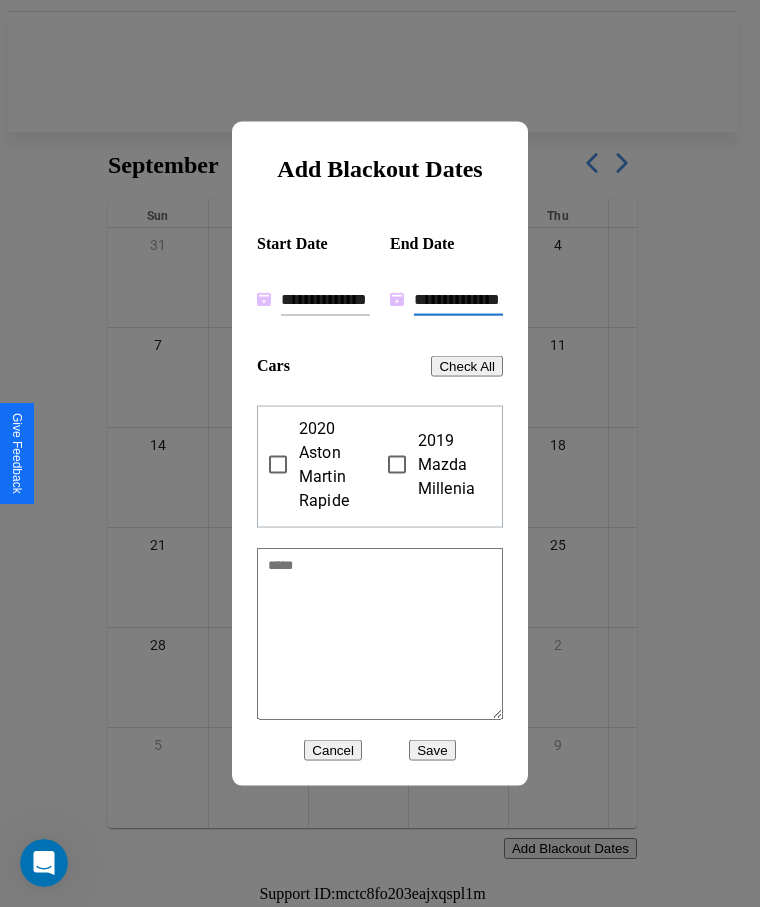 scroll, scrollTop: 6, scrollLeft: 0, axis: vertical 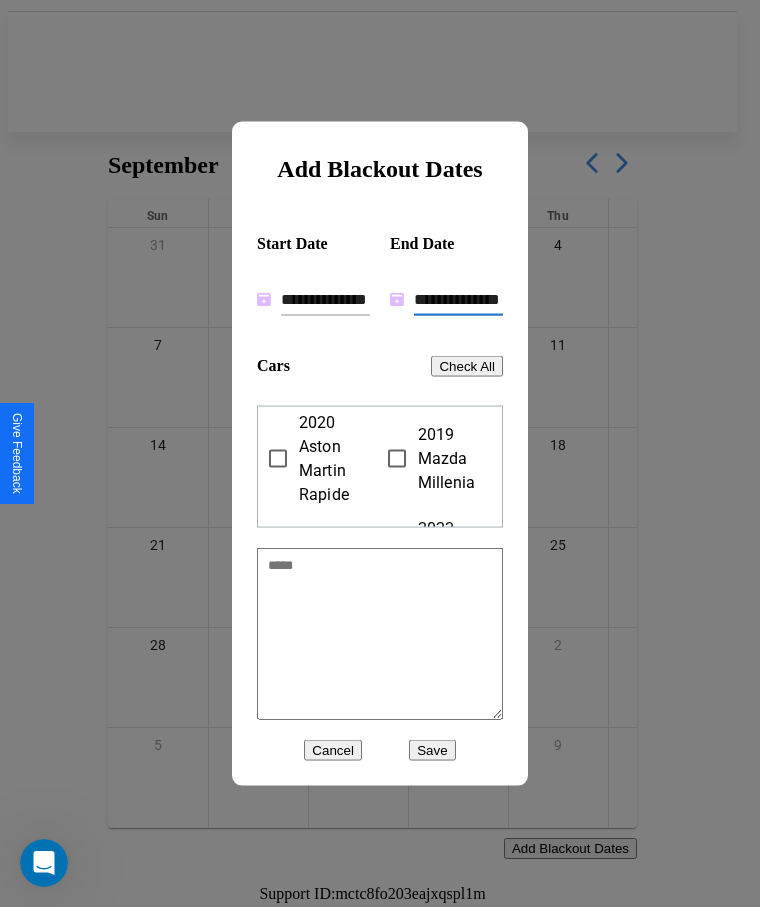 type on "**********" 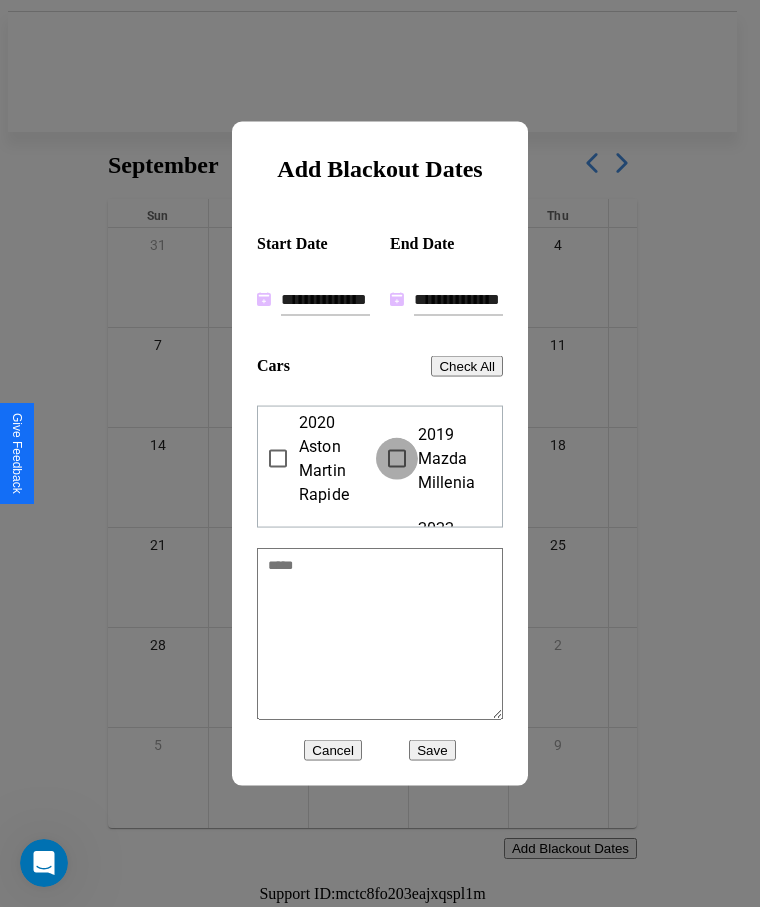 scroll, scrollTop: 112, scrollLeft: 0, axis: vertical 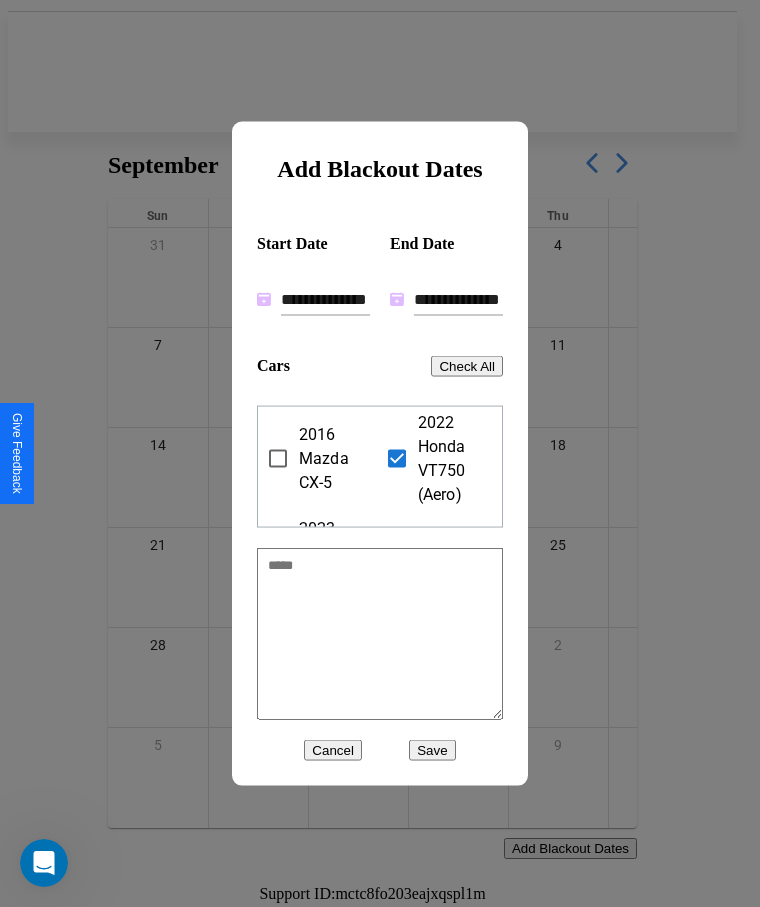 click on "Save" at bounding box center [432, 750] 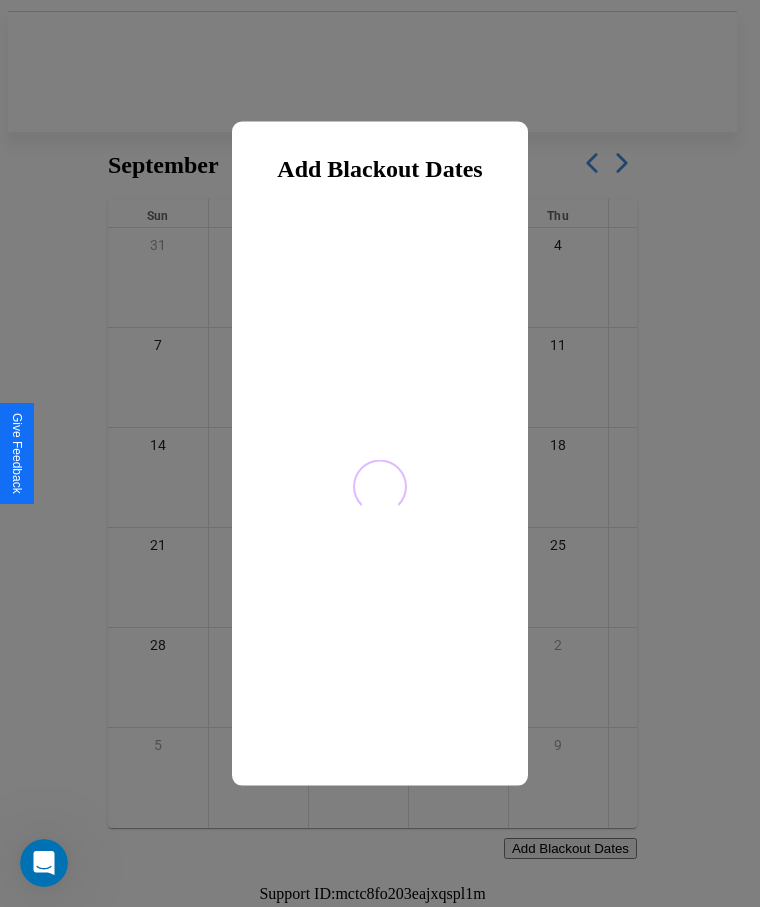 scroll, scrollTop: 0, scrollLeft: 0, axis: both 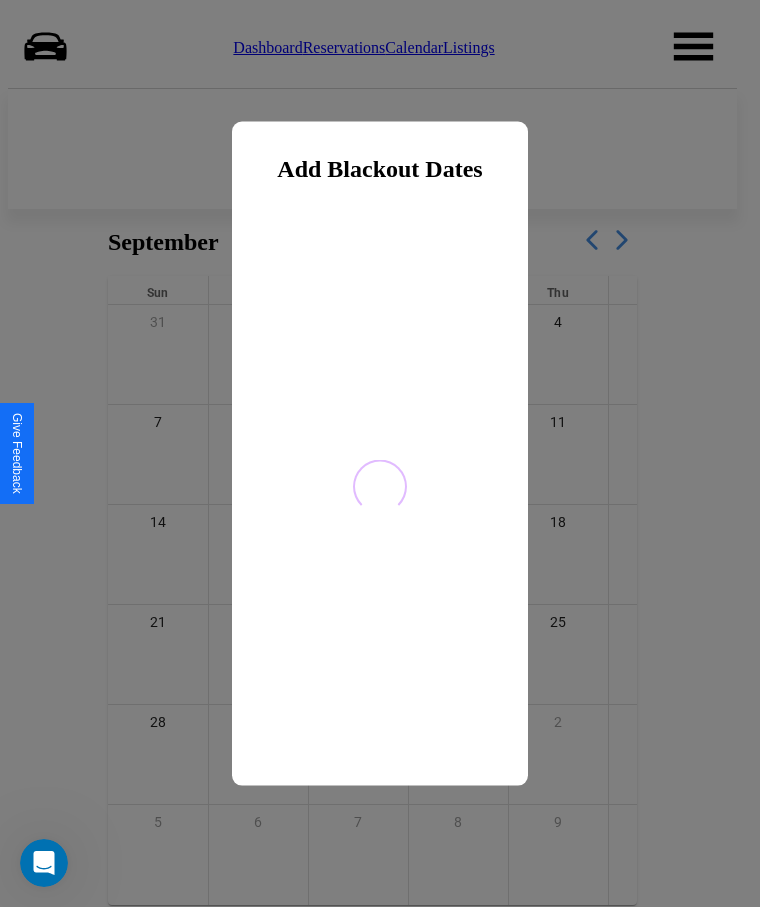 click at bounding box center [380, 453] 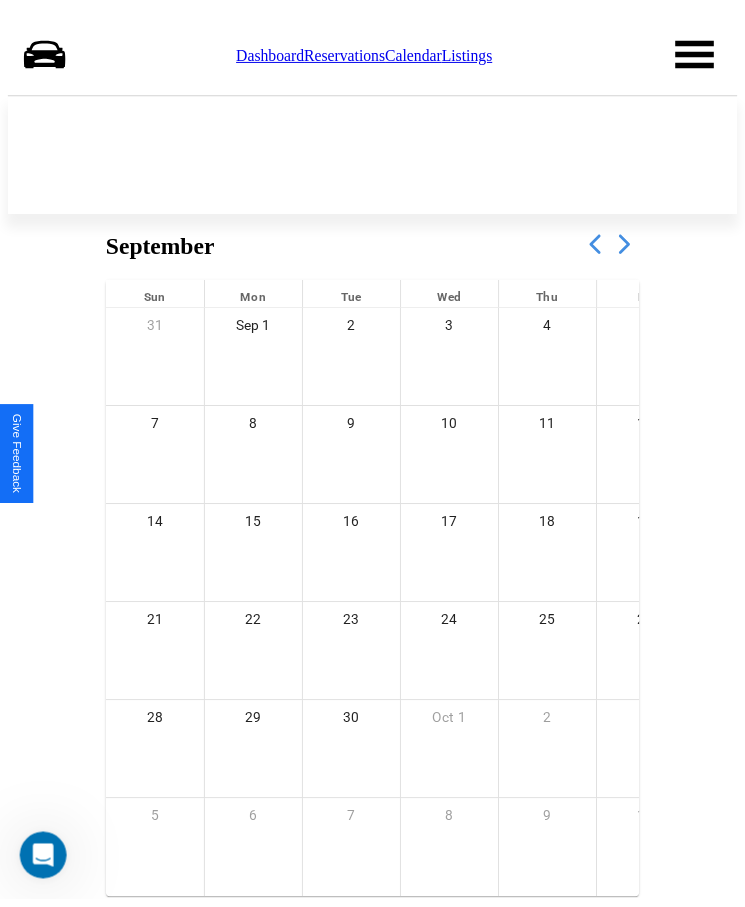 scroll, scrollTop: 77, scrollLeft: 0, axis: vertical 